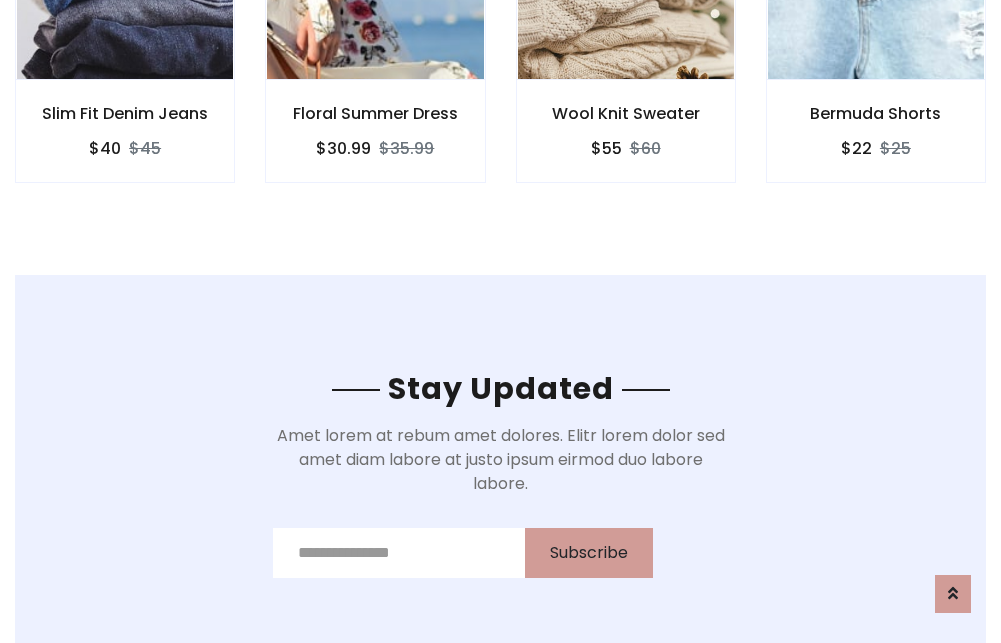 scroll, scrollTop: 3012, scrollLeft: 0, axis: vertical 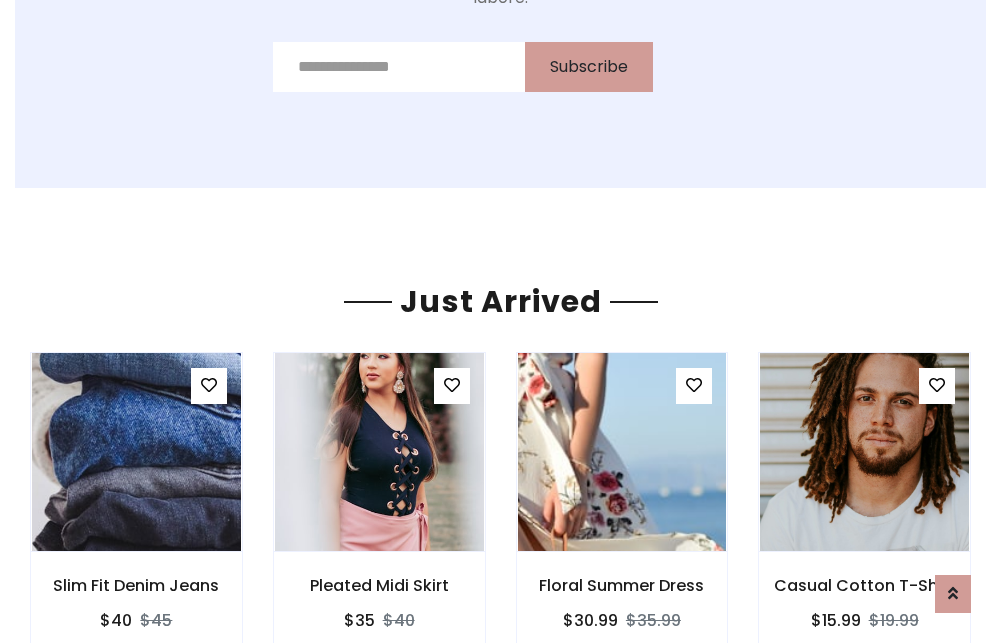 click on "Wool Knit Sweater
$55
$60" at bounding box center [626, -441] 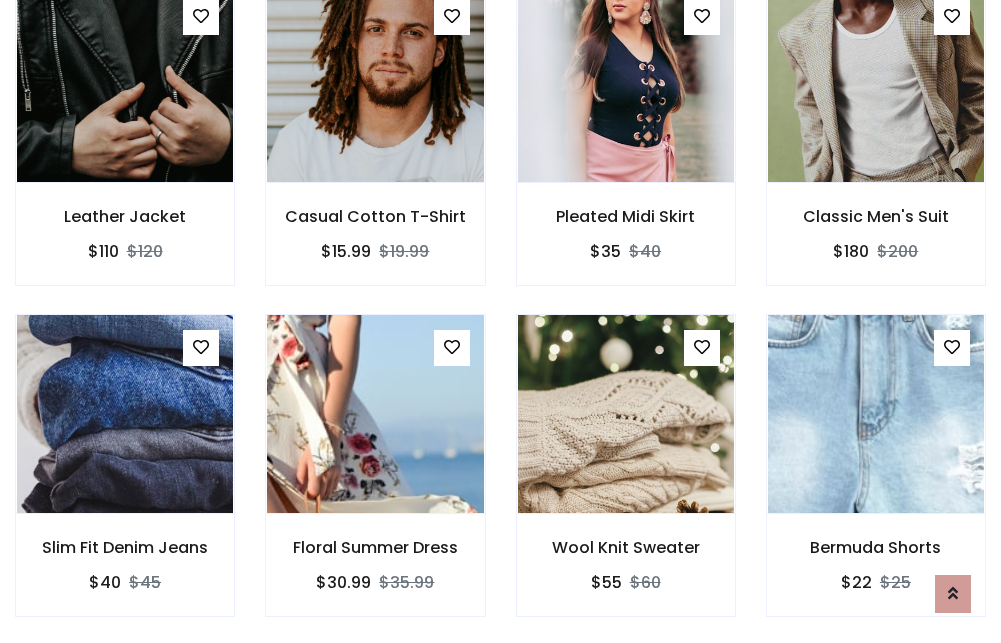 click on "Wool Knit Sweater
$55
$60" at bounding box center [626, 479] 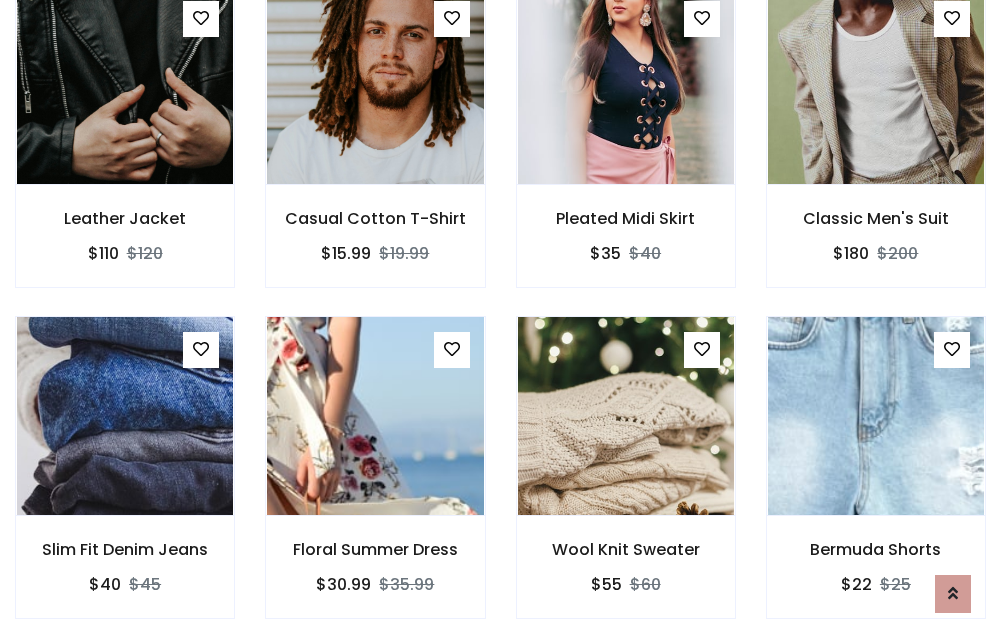 click on "Wool Knit Sweater
$55
$60" at bounding box center [626, 481] 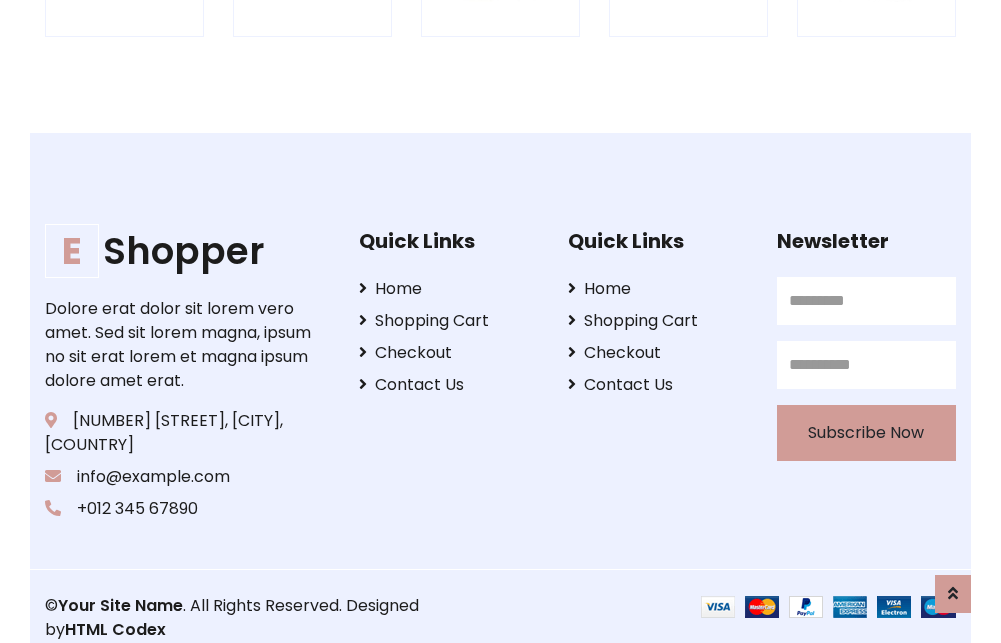 scroll, scrollTop: 3807, scrollLeft: 0, axis: vertical 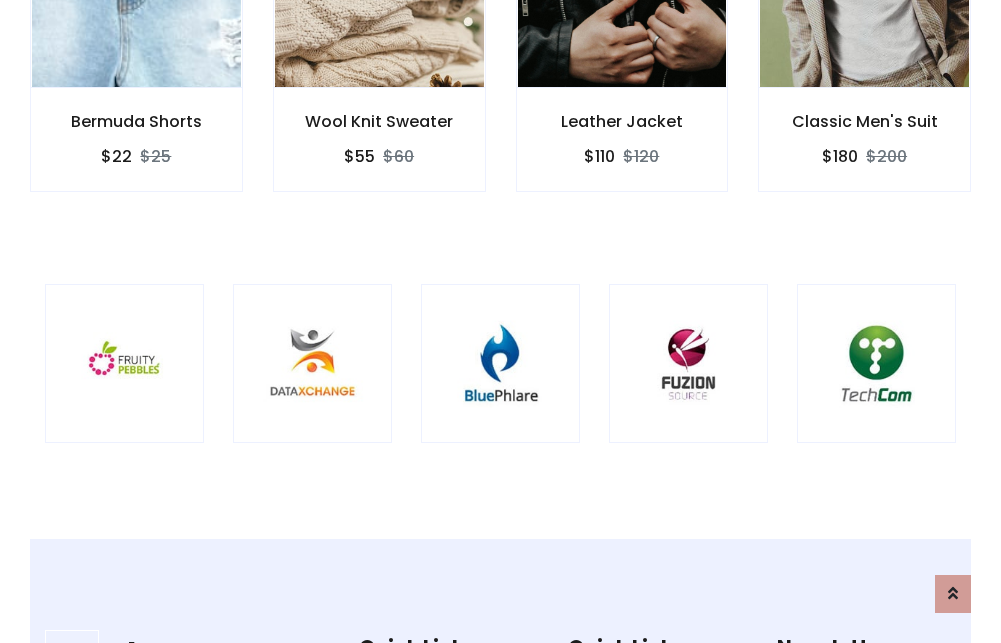 click at bounding box center [500, 363] 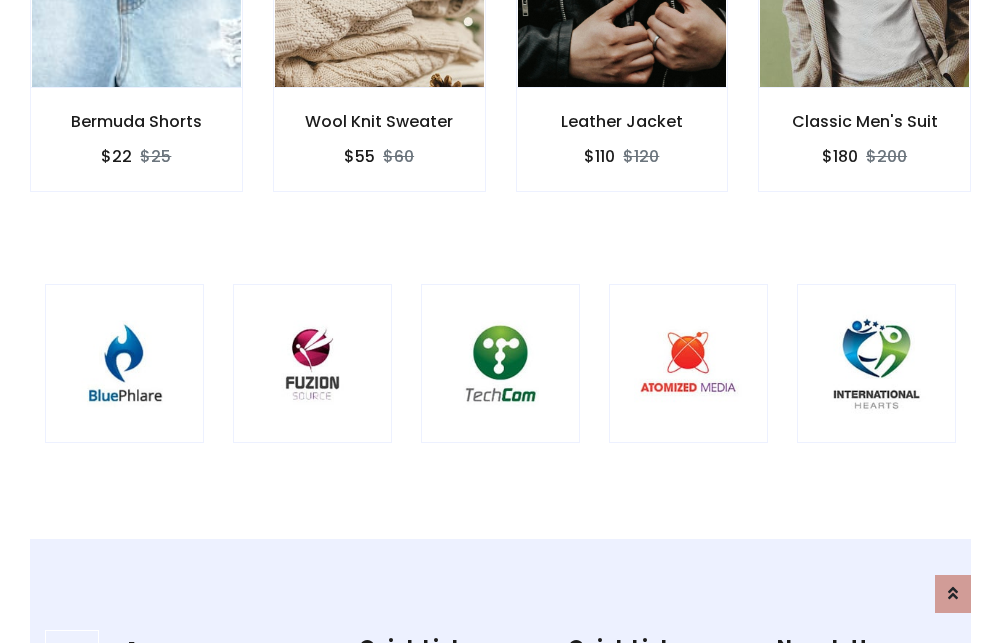 click at bounding box center (500, 363) 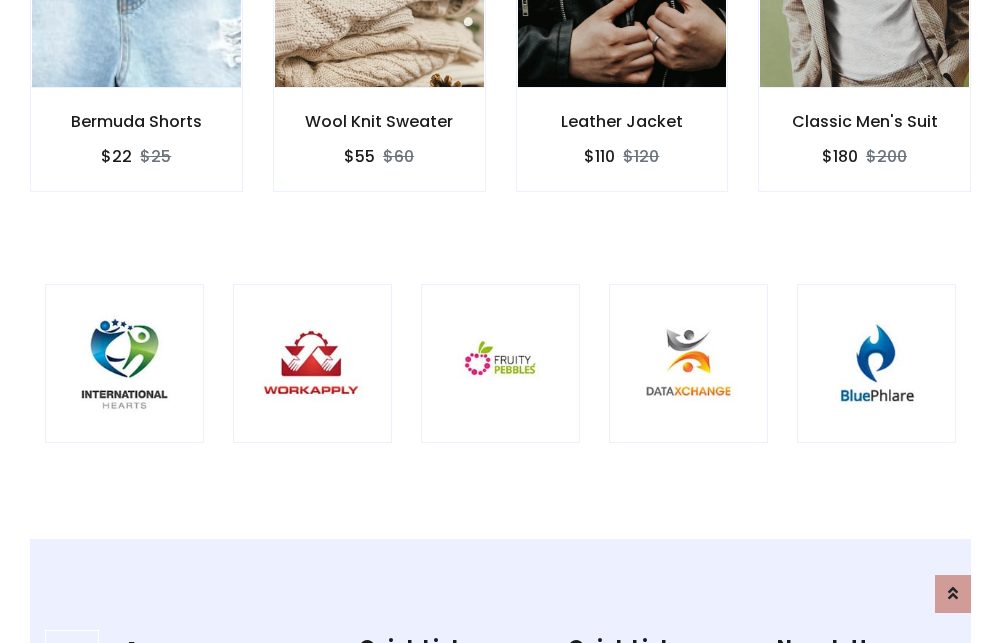 click at bounding box center [500, 363] 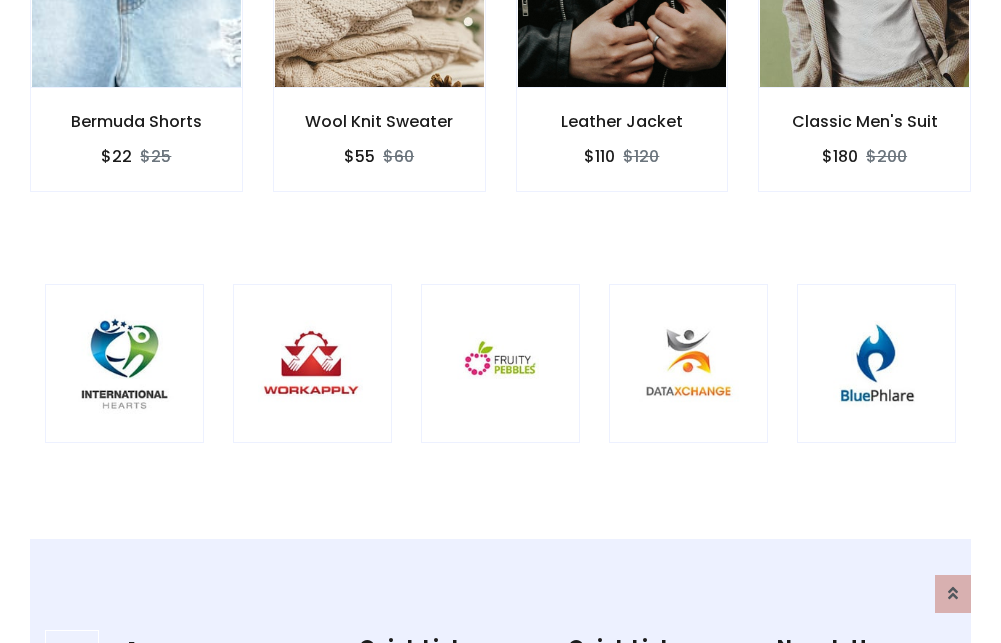 scroll, scrollTop: 0, scrollLeft: 0, axis: both 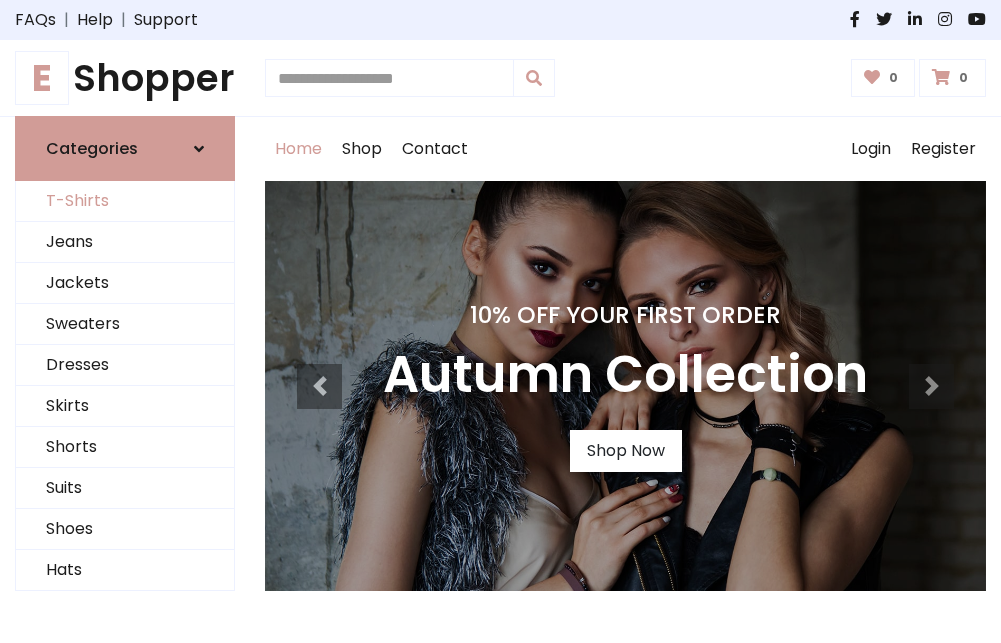 click on "T-Shirts" at bounding box center [125, 201] 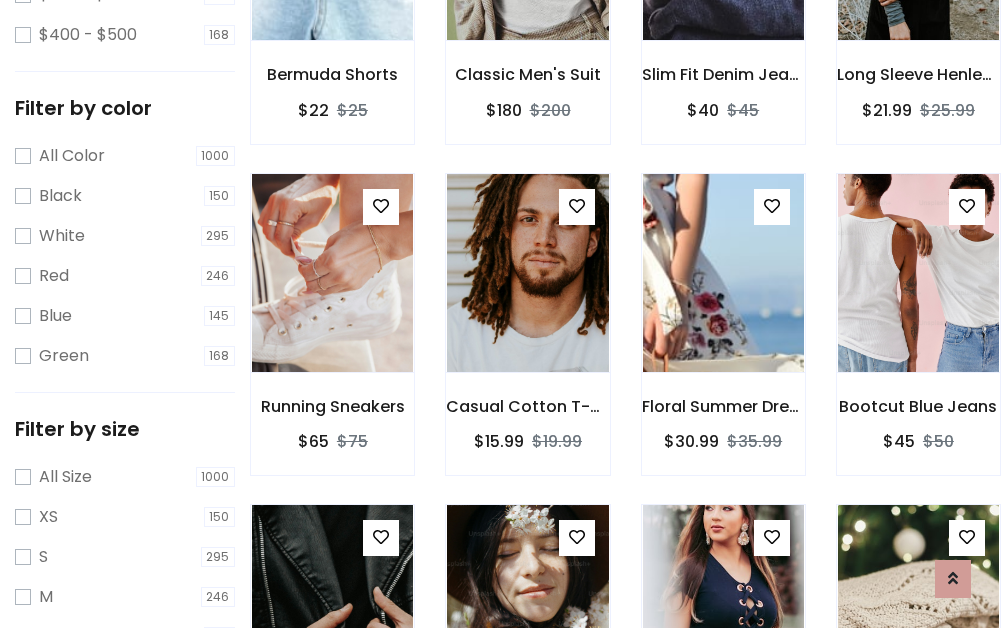 scroll, scrollTop: 701, scrollLeft: 0, axis: vertical 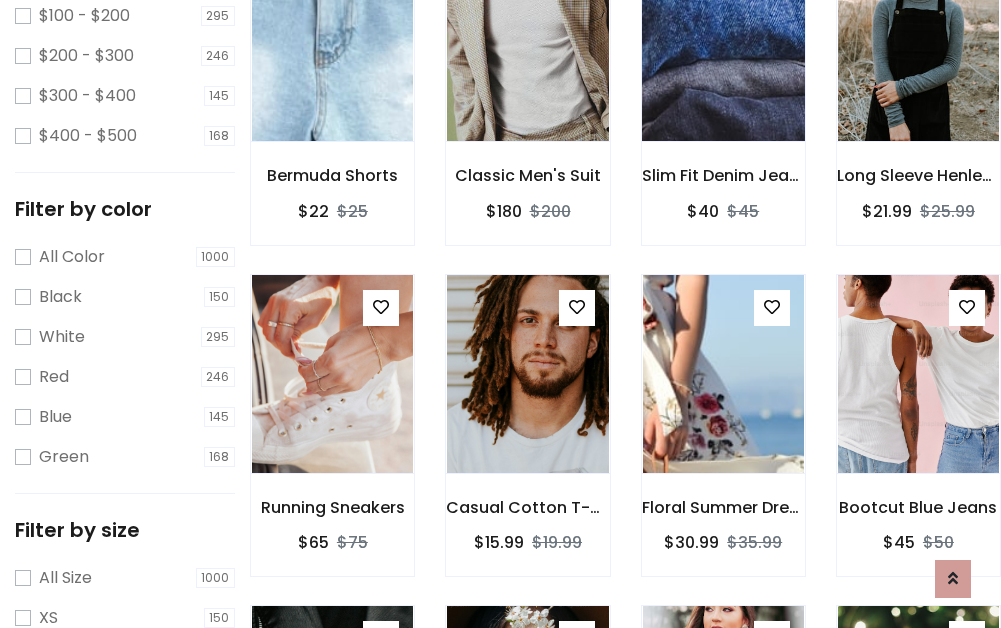 click at bounding box center (723, 42) 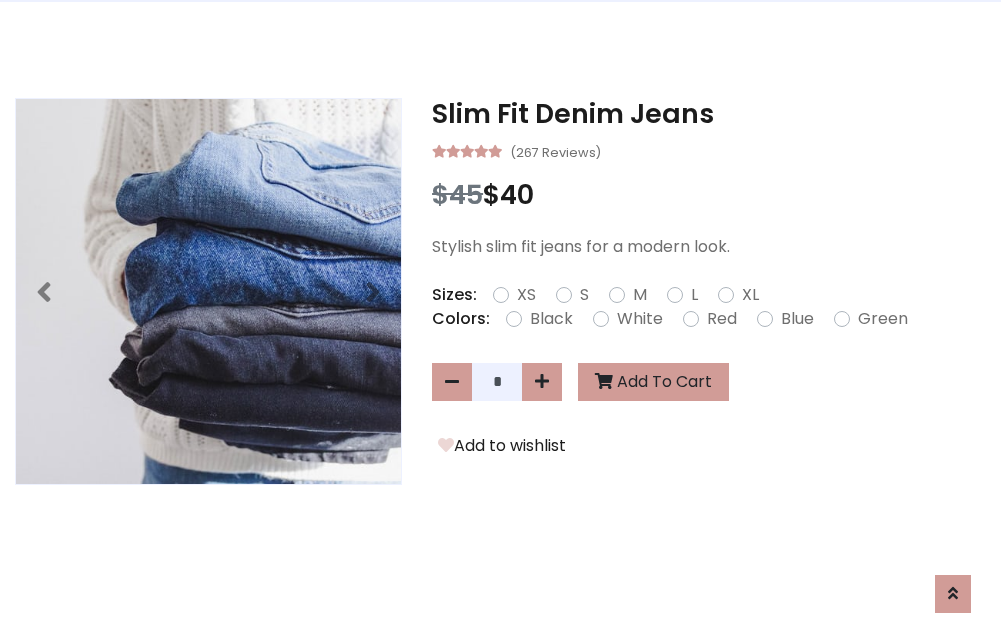 scroll, scrollTop: 0, scrollLeft: 0, axis: both 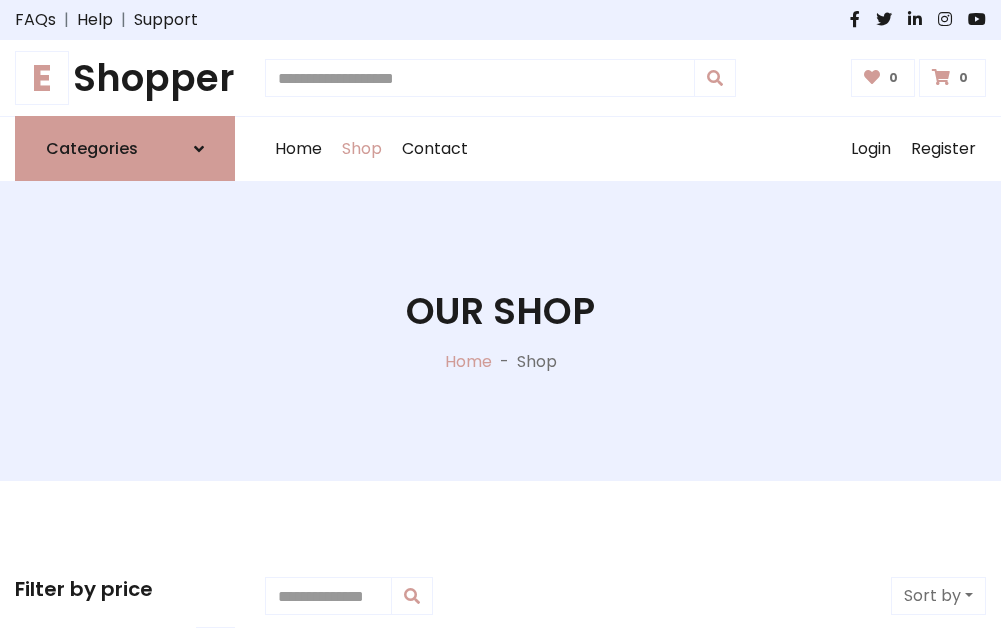 click on "E Shopper" at bounding box center [125, 78] 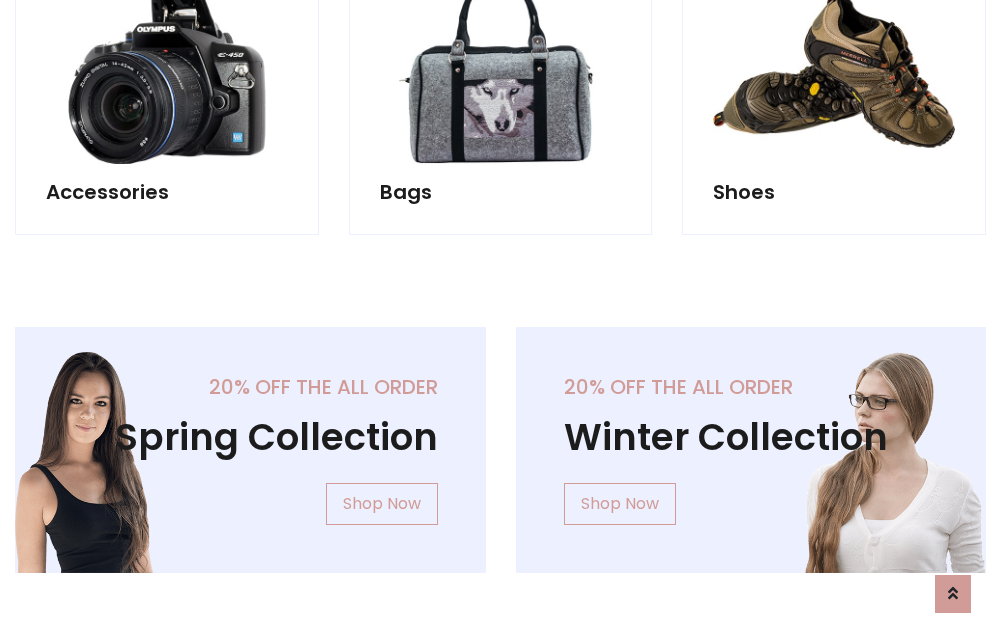 scroll, scrollTop: 1943, scrollLeft: 0, axis: vertical 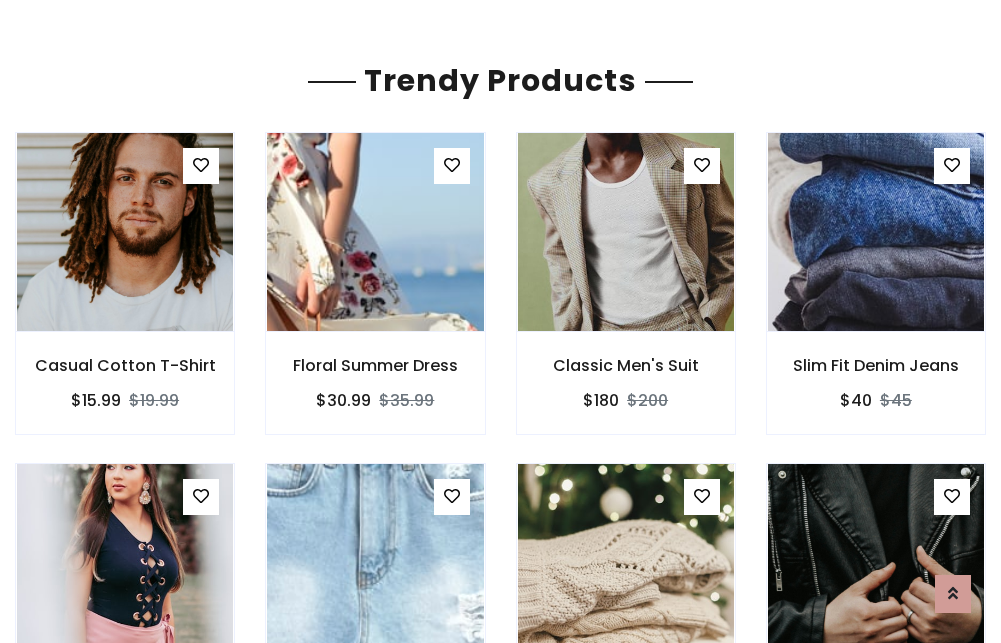 click on "Shop" at bounding box center [362, -1794] 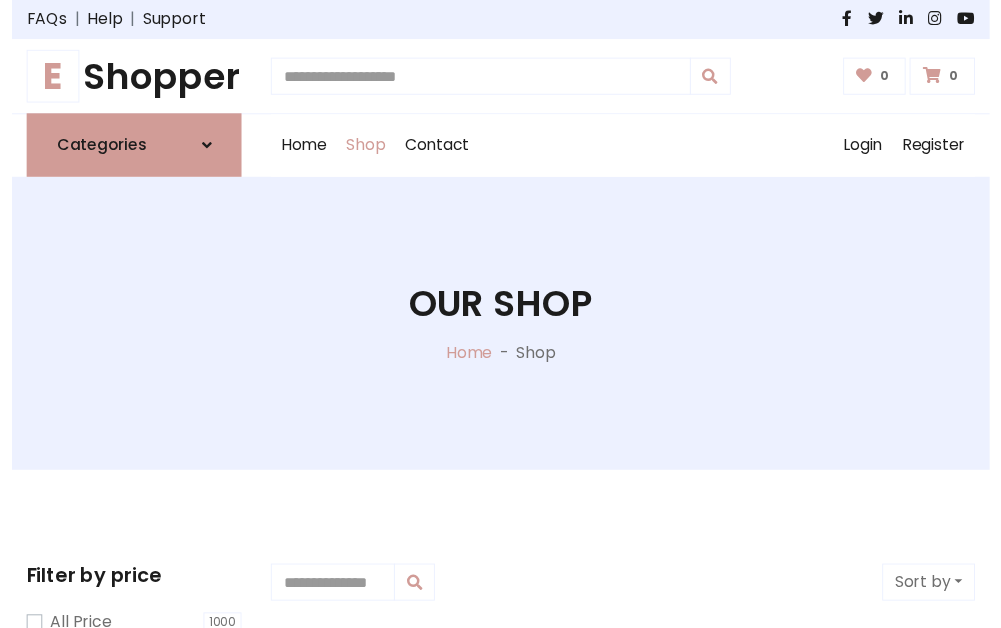 scroll, scrollTop: 0, scrollLeft: 0, axis: both 